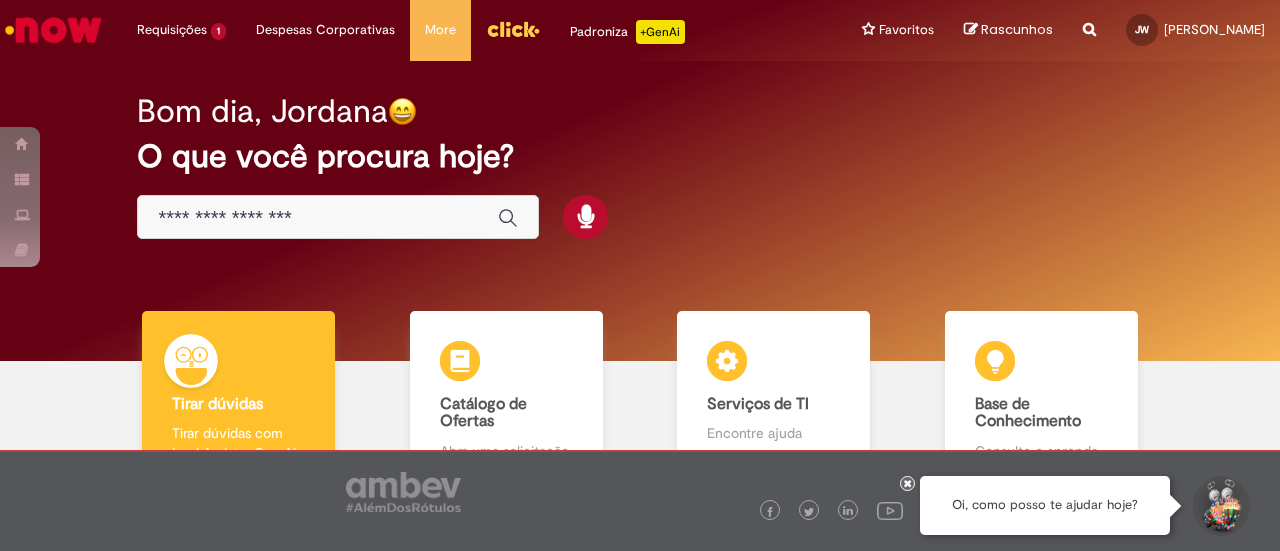 scroll, scrollTop: 0, scrollLeft: 0, axis: both 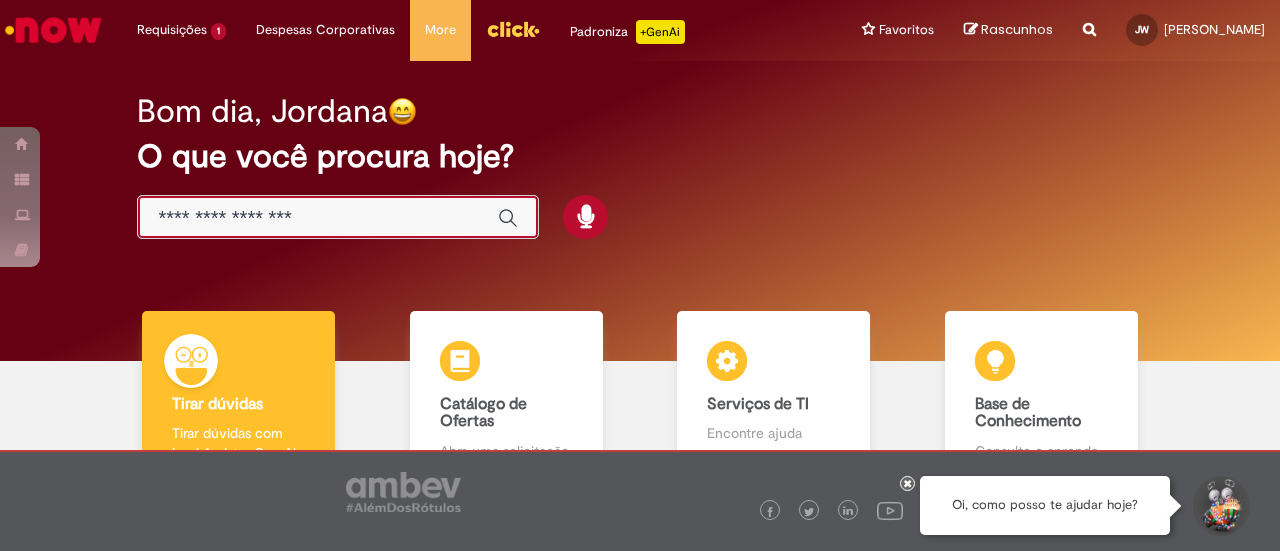 click at bounding box center (318, 218) 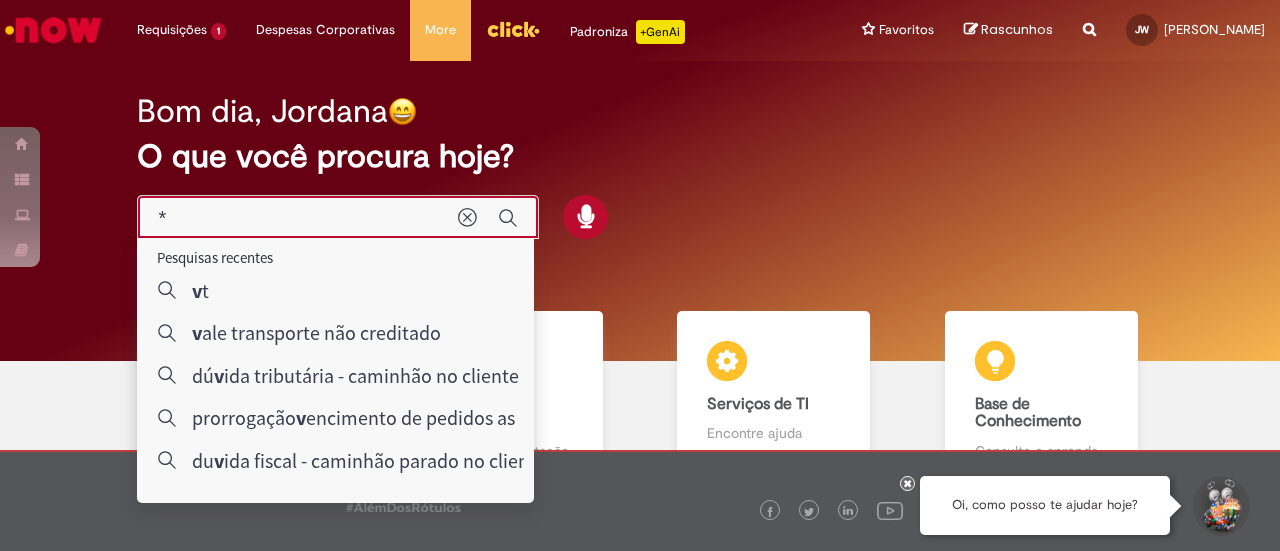 type on "**" 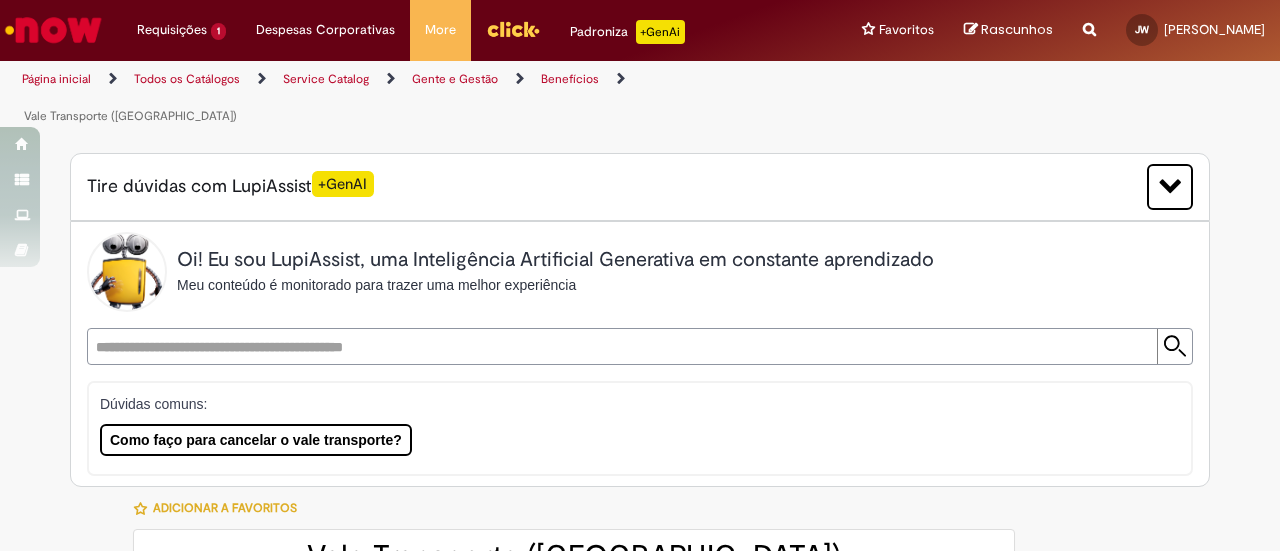 type on "********" 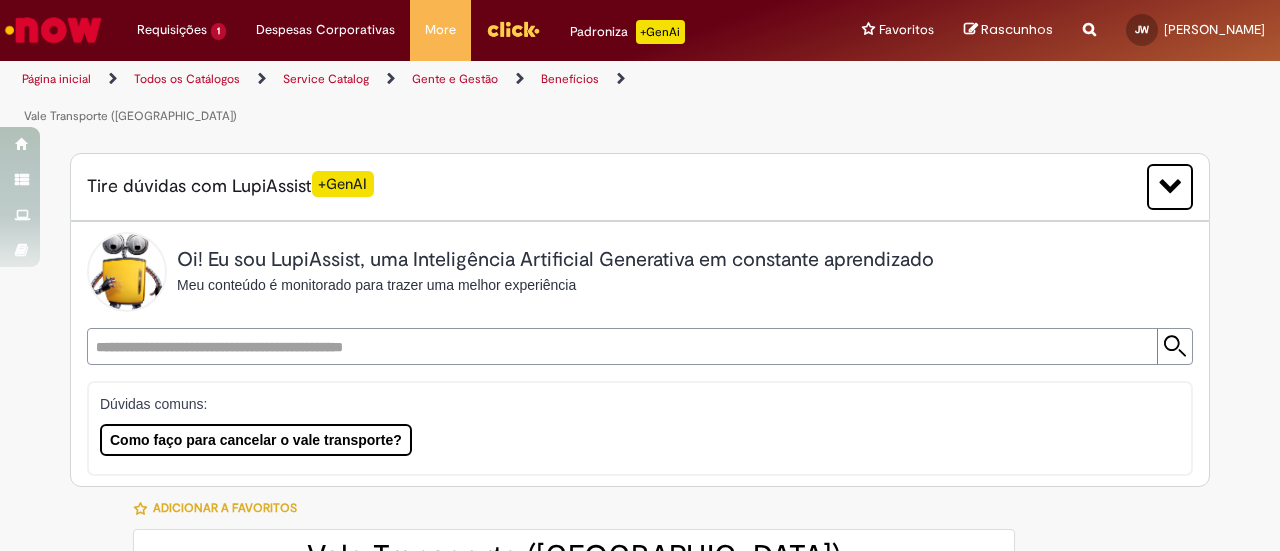 type on "**********" 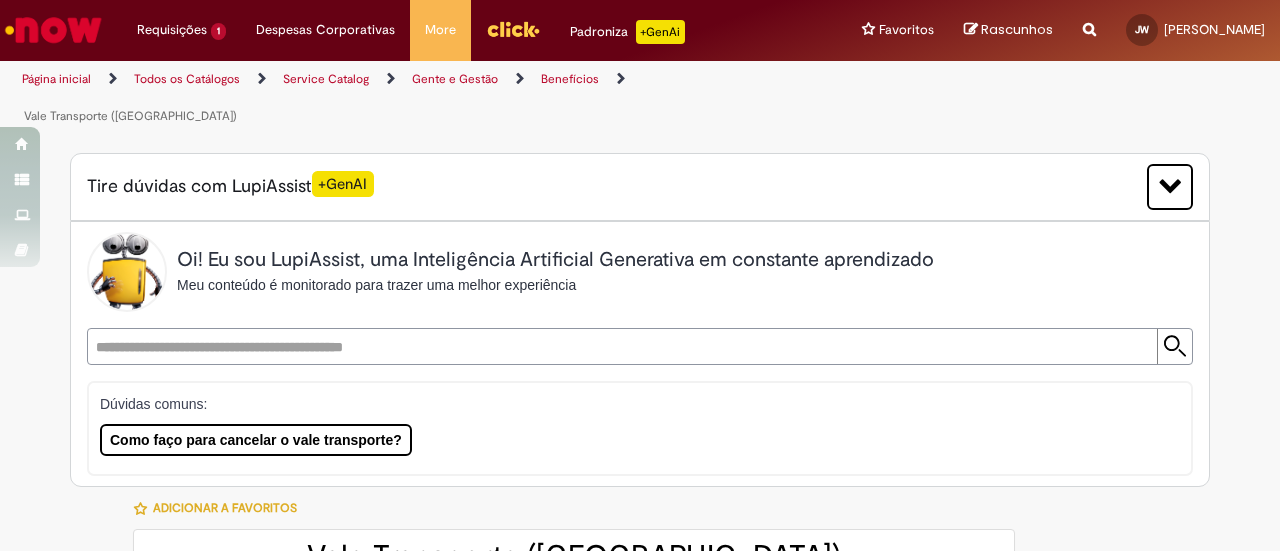 type on "**********" 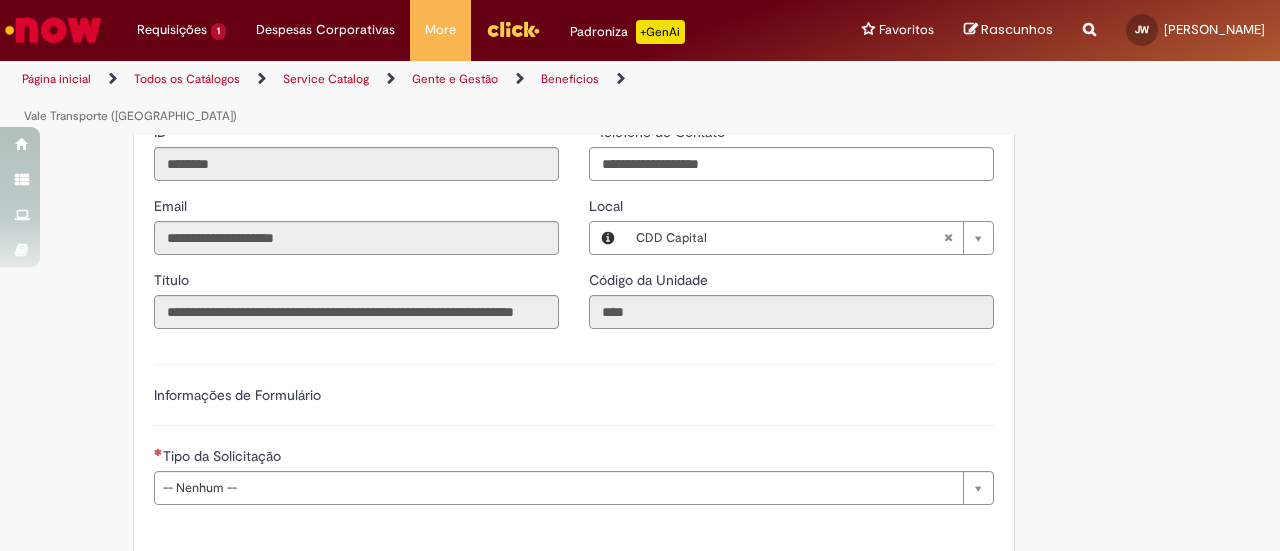 scroll, scrollTop: 841, scrollLeft: 0, axis: vertical 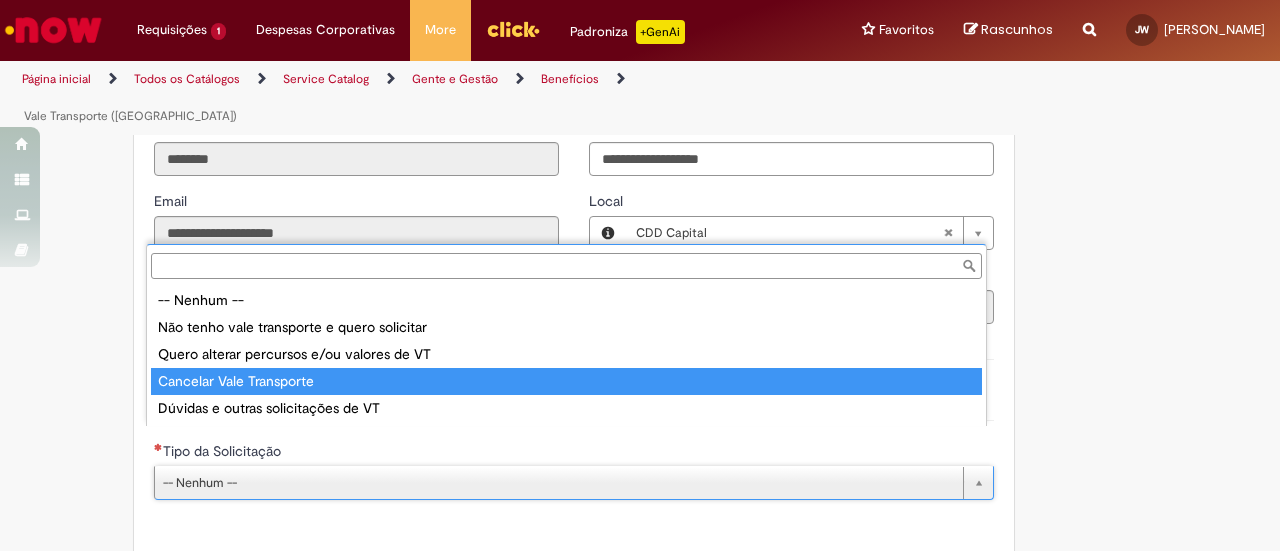 type on "**********" 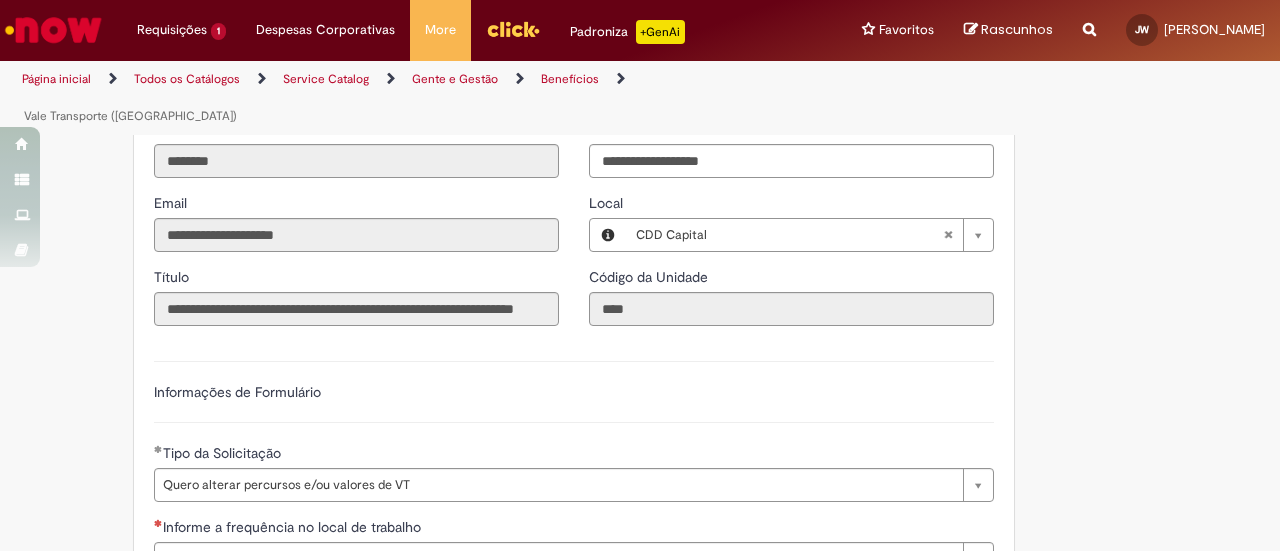 scroll, scrollTop: 1133, scrollLeft: 0, axis: vertical 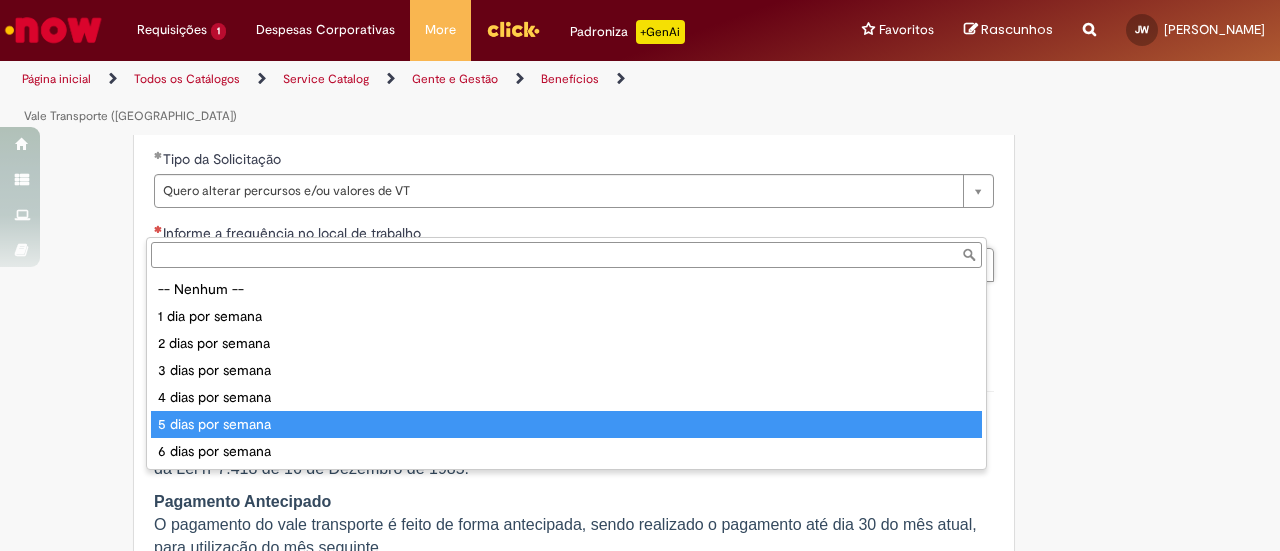 type on "**********" 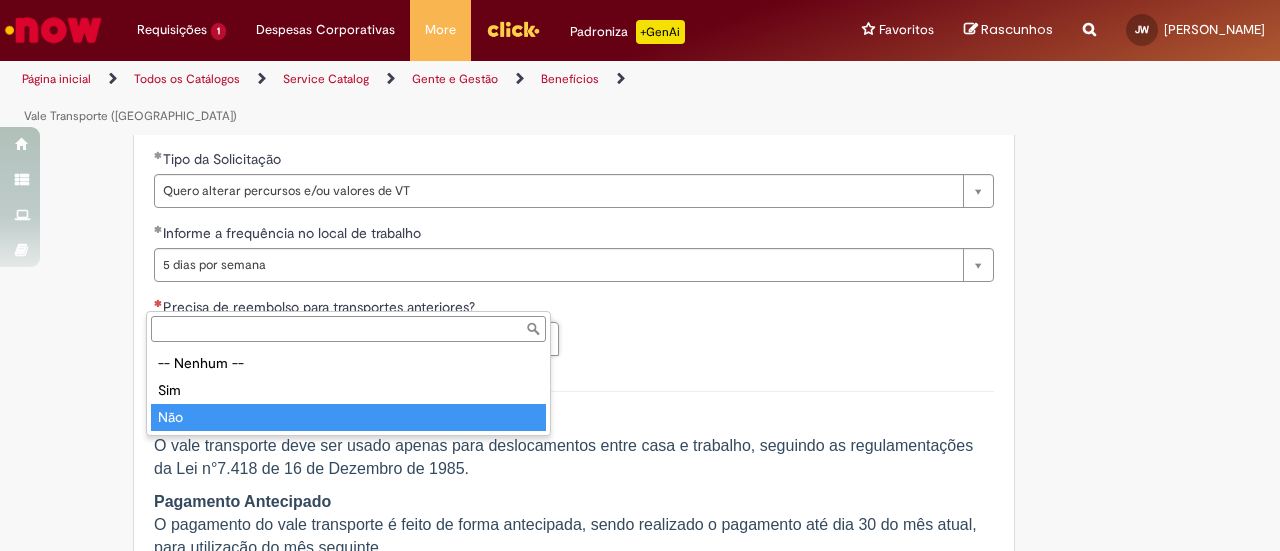 type on "***" 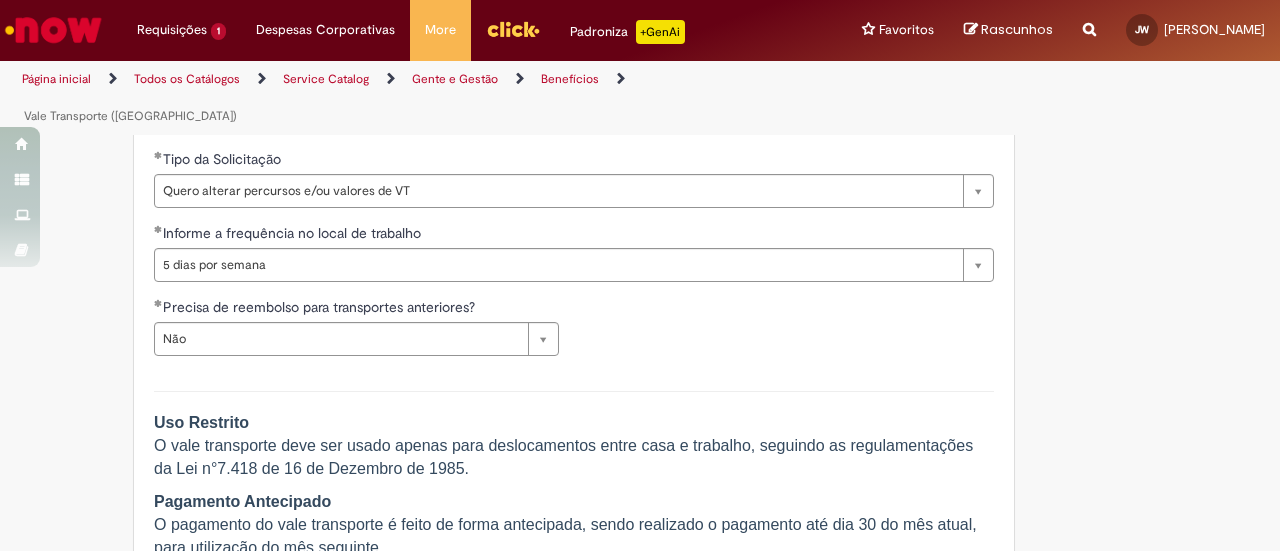 click on "Endereço do solicitante Solicitar vale transporte em dinheiro (casos de exceção com aprovação)
Uso Restrito O vale transporte deve ser usado apenas para deslocamentos entre casa e trabalho, seguindo as regulamentações da Lei n°7.418 de [DATE].
Pagamento Antecipado O pagamento do vale transporte é feito de forma antecipada, sendo realizado o pagamento até dia 30 do mês atual, para utilização do mês seguinte.
Desconto Mensal Pessoas que optam por receber Vale-Transporte terão um desconto de até 6% do salário bruto, ocorrendo no mês seguinte ao uso do benefício. Em caso de cancelamento, haverá desconto no mês seguinte, uma vez que o vale do mês atual já terá sido recarregado. Estagiários estão isentos do desconto de até 6%.
Gestão de Saldo Quando não houver a utilização integral do vale transporte no mês atual, o mês seguinte será carregado apenas com o complemento do valor faltante.
Atenção!
Uso Restrito
Pagamento Antecipado" at bounding box center [574, 840] 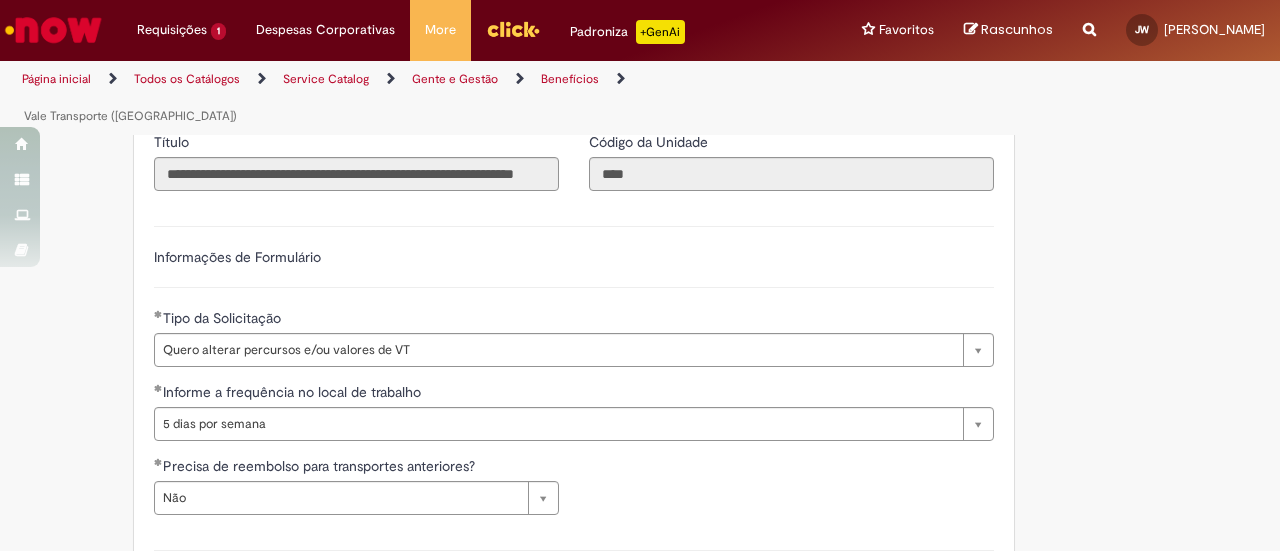 scroll, scrollTop: 962, scrollLeft: 0, axis: vertical 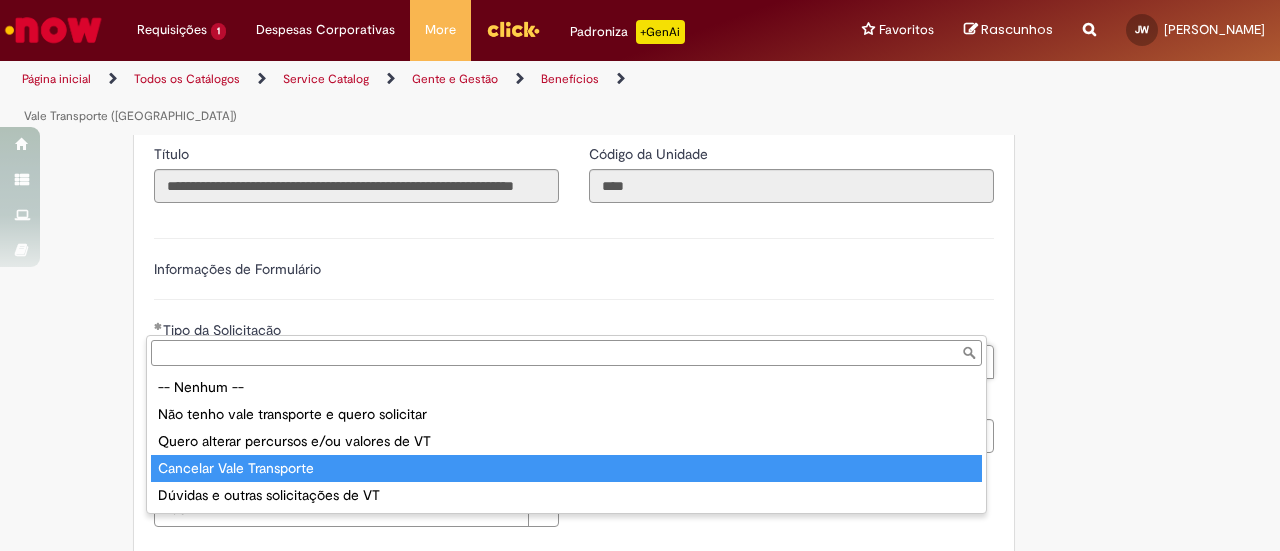 type on "**********" 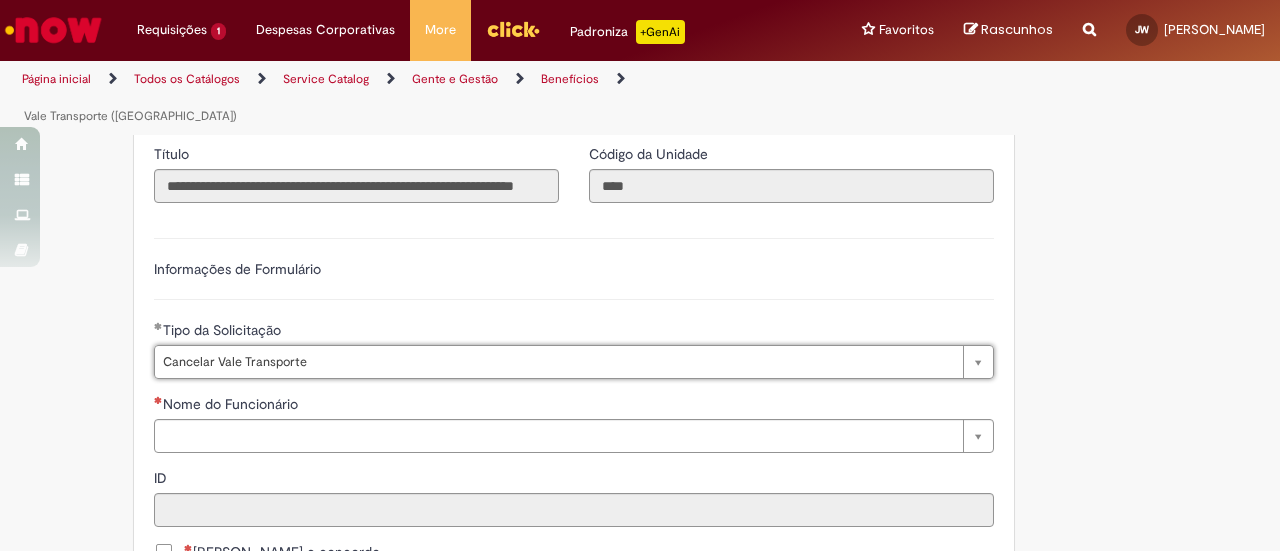 scroll, scrollTop: 0, scrollLeft: 156, axis: horizontal 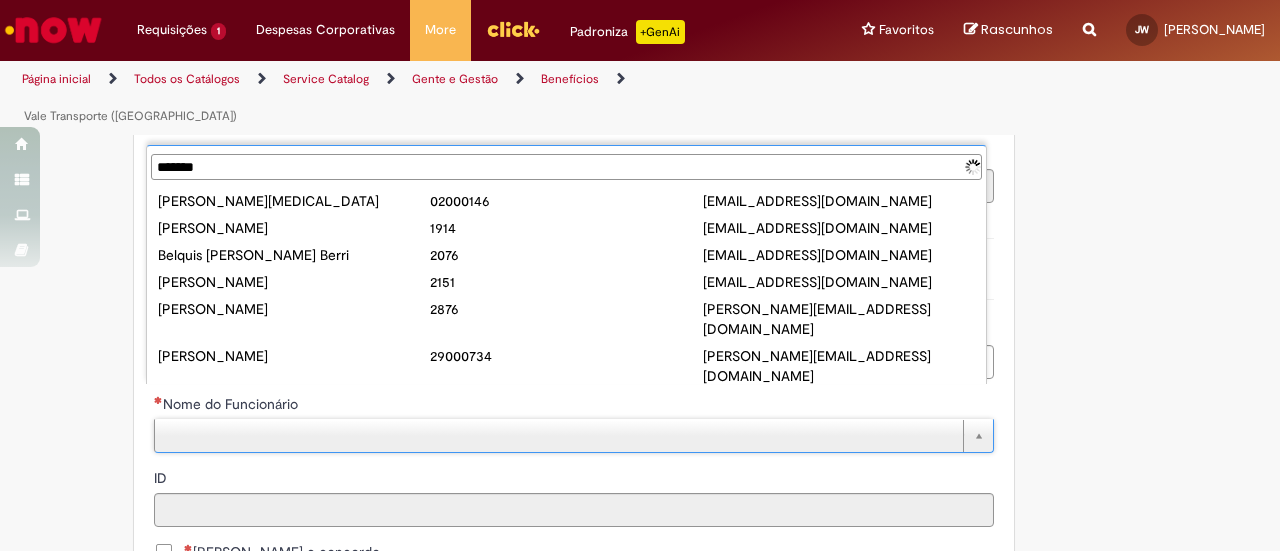 type on "*******" 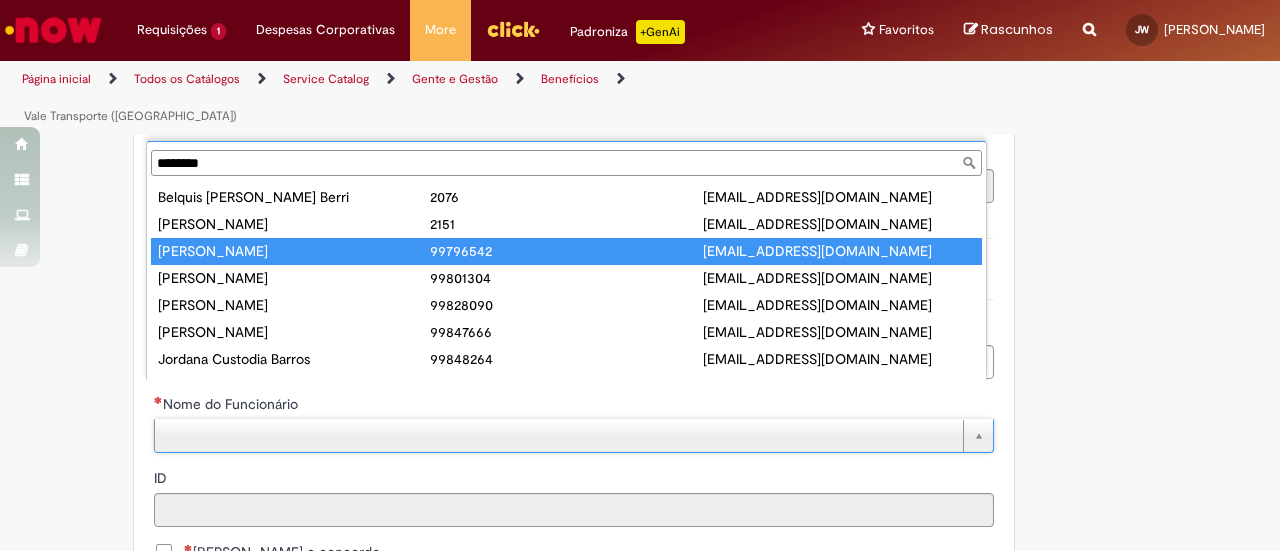 type on "**********" 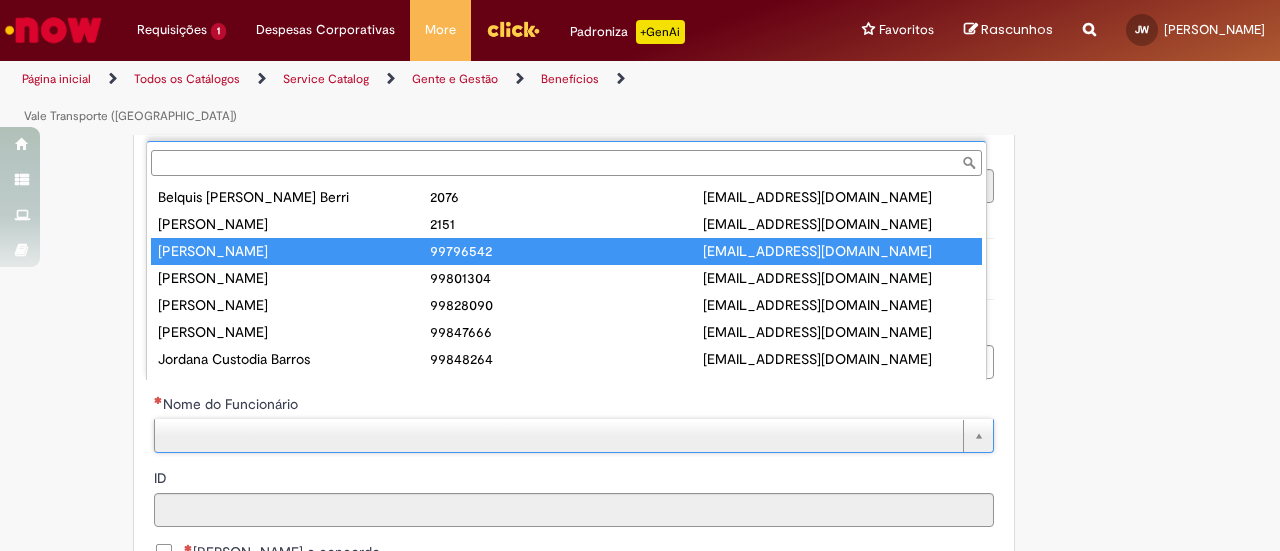 type on "********" 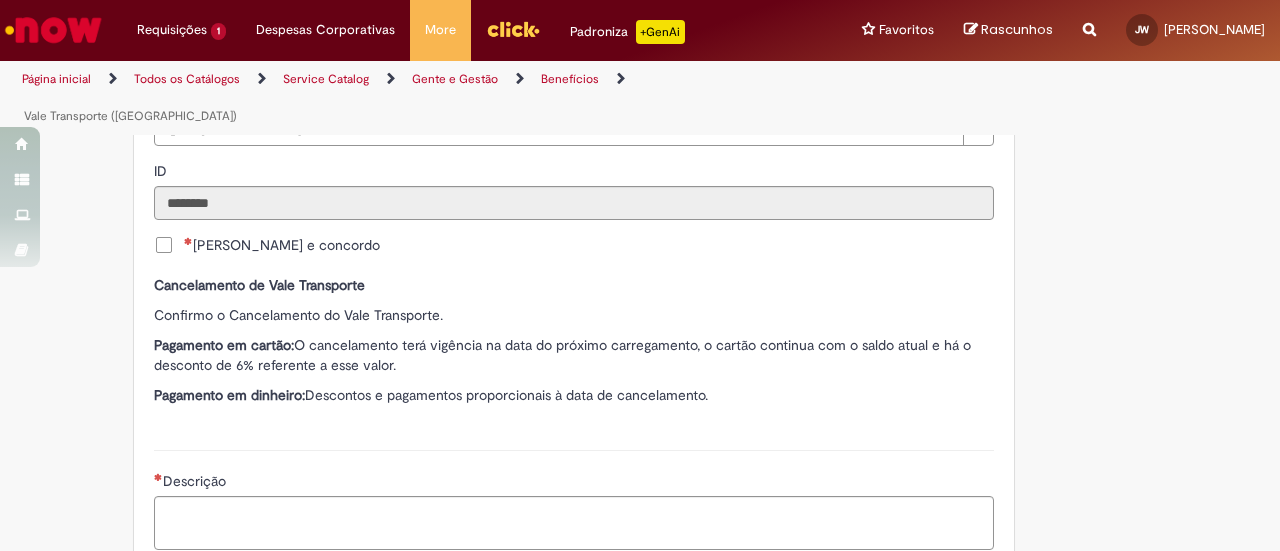scroll, scrollTop: 1287, scrollLeft: 0, axis: vertical 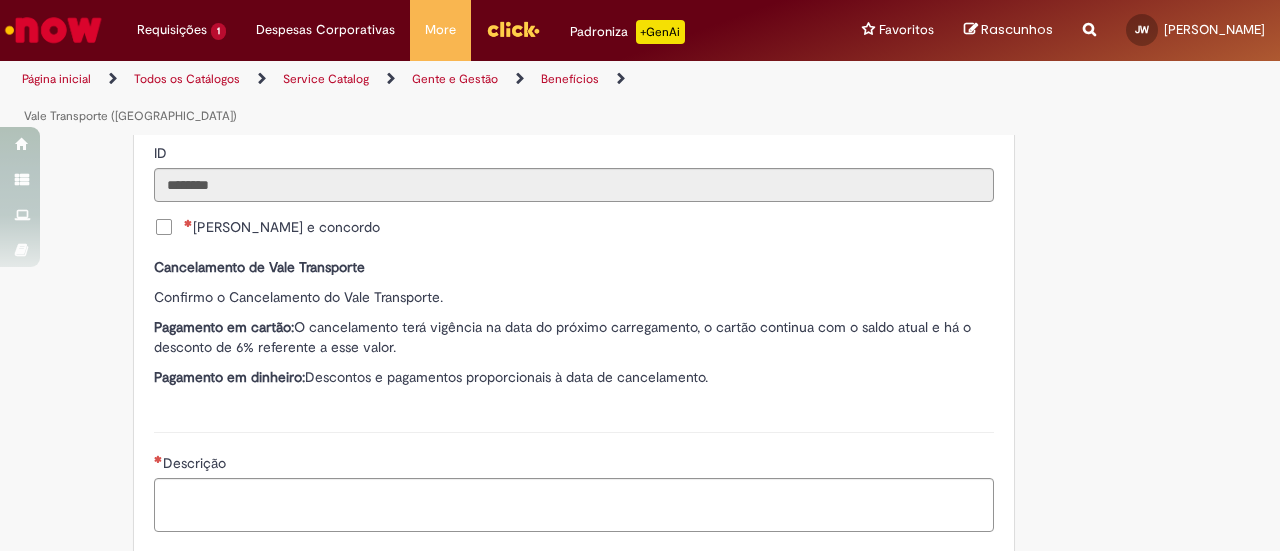 click on "[PERSON_NAME] e concordo" at bounding box center [282, 227] 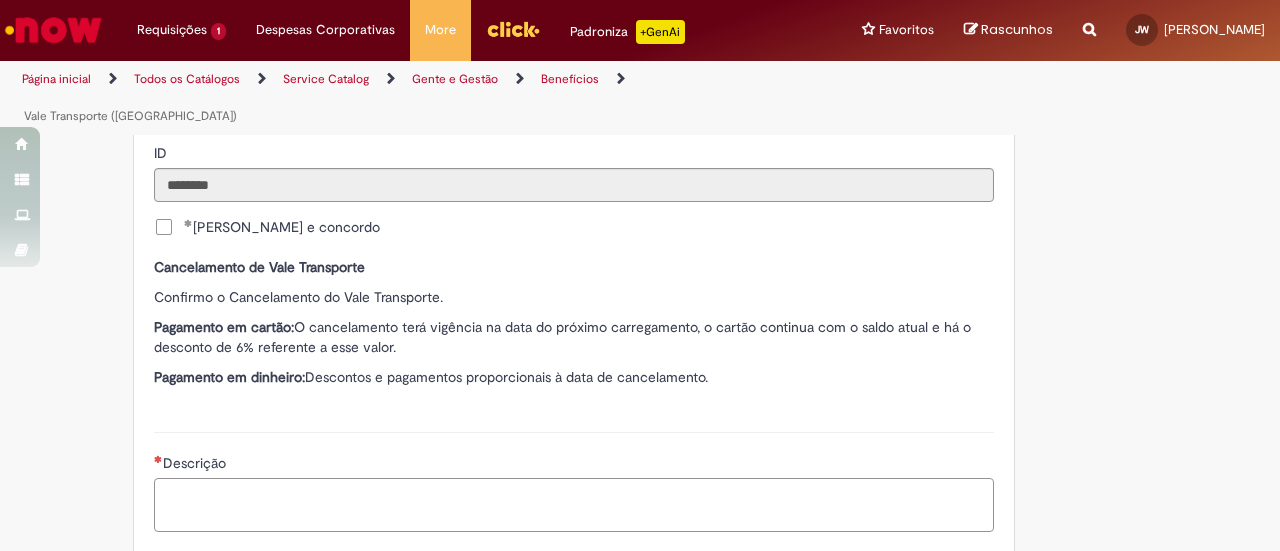 click on "Descrição" at bounding box center [574, 504] 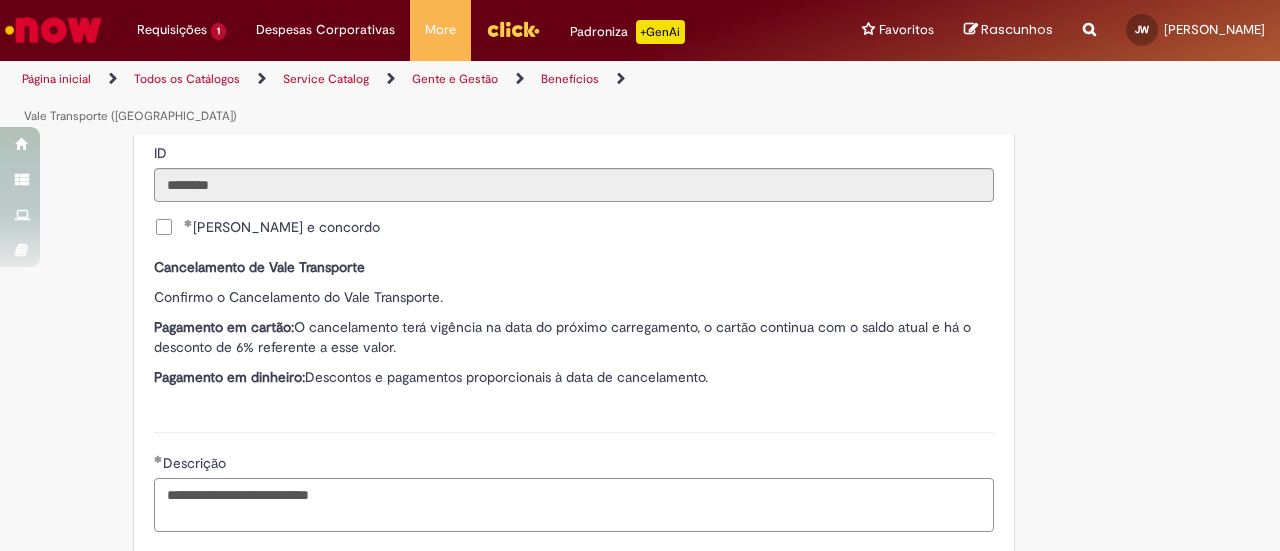 type on "**********" 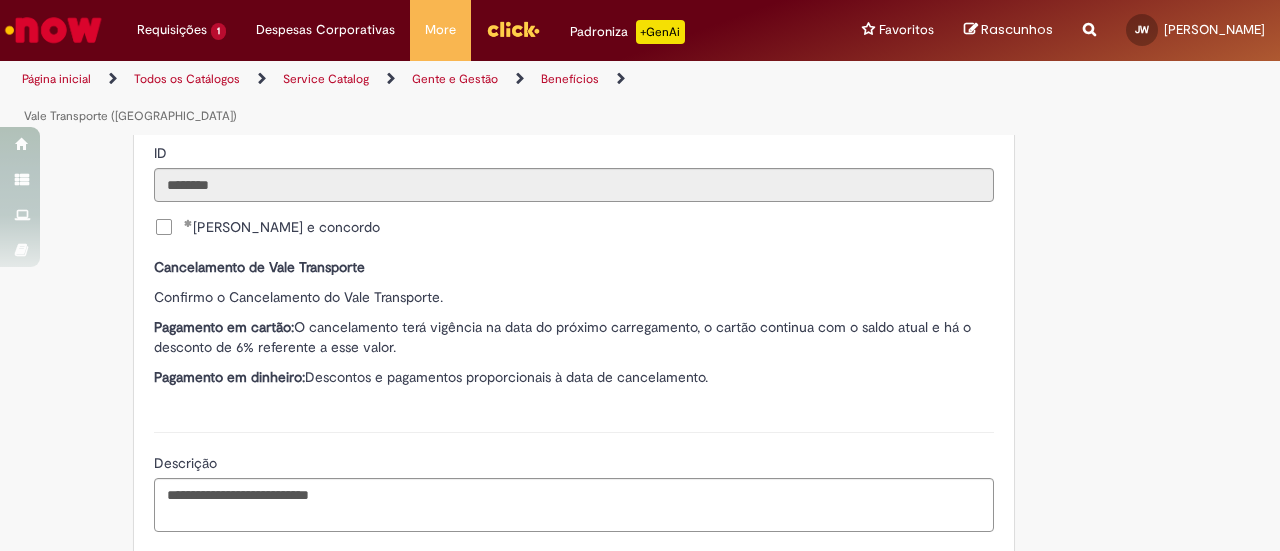 scroll, scrollTop: 1460, scrollLeft: 0, axis: vertical 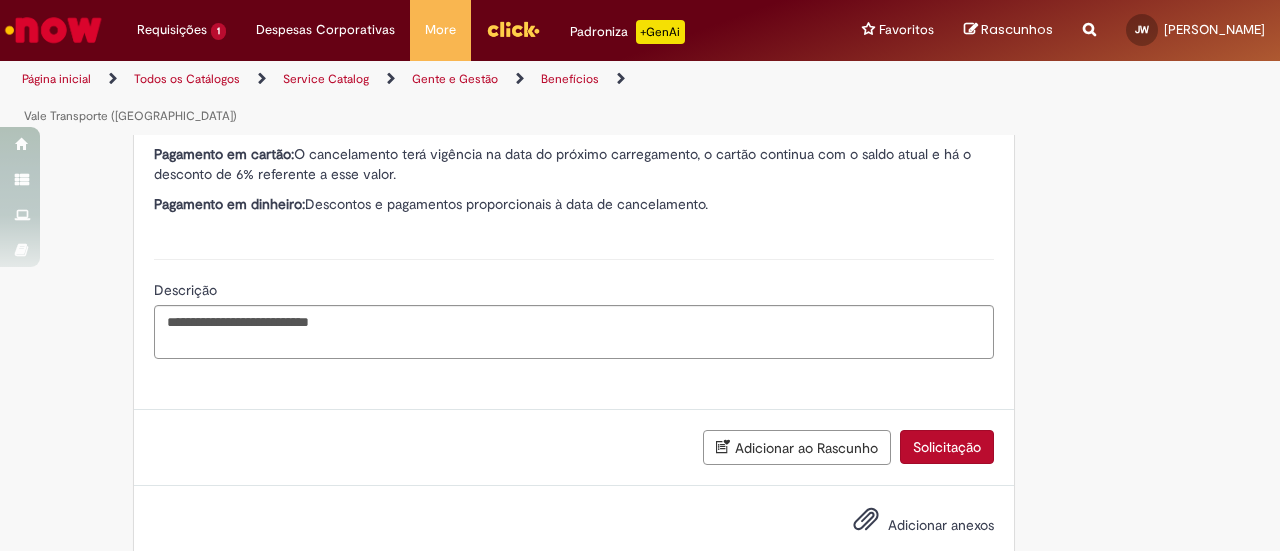 click on "Solicitação" at bounding box center (947, 447) 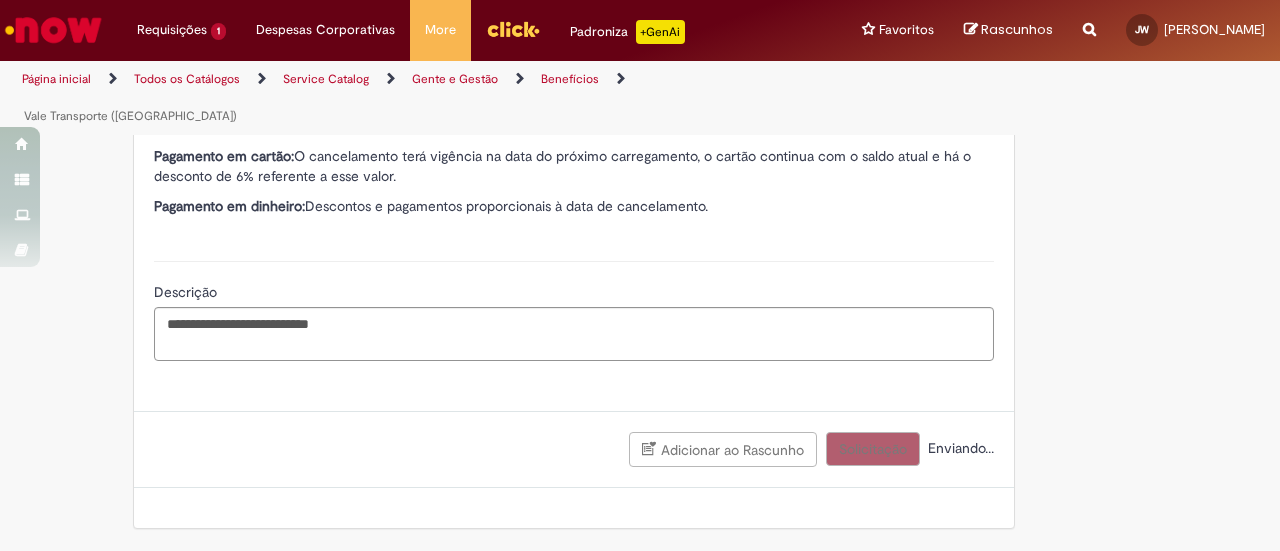 scroll, scrollTop: 1415, scrollLeft: 0, axis: vertical 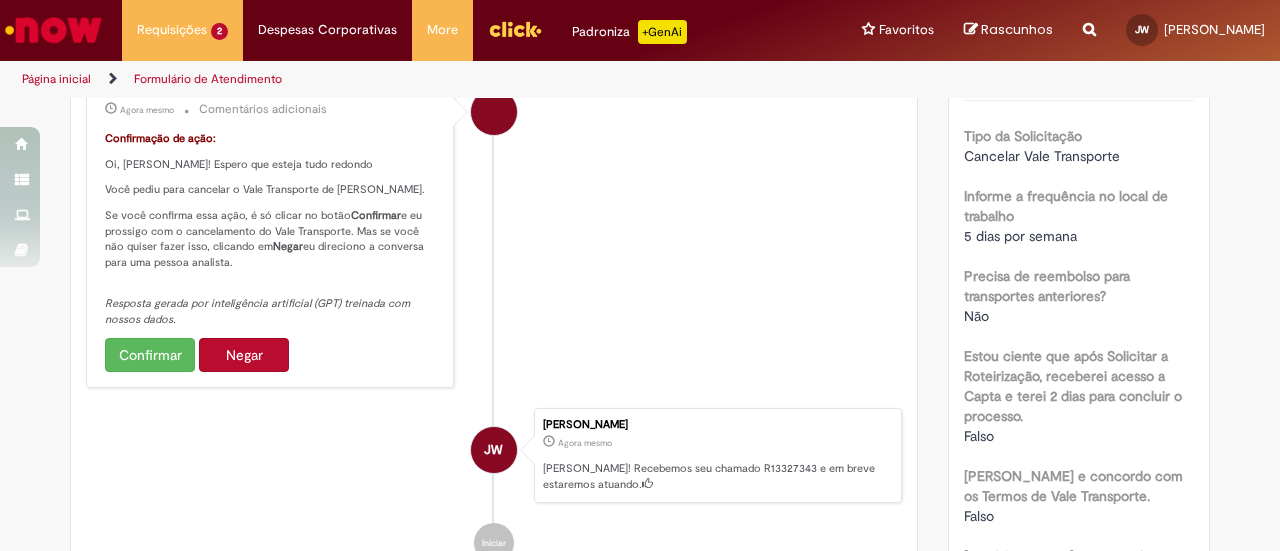 click on "Confirmar" at bounding box center [150, 355] 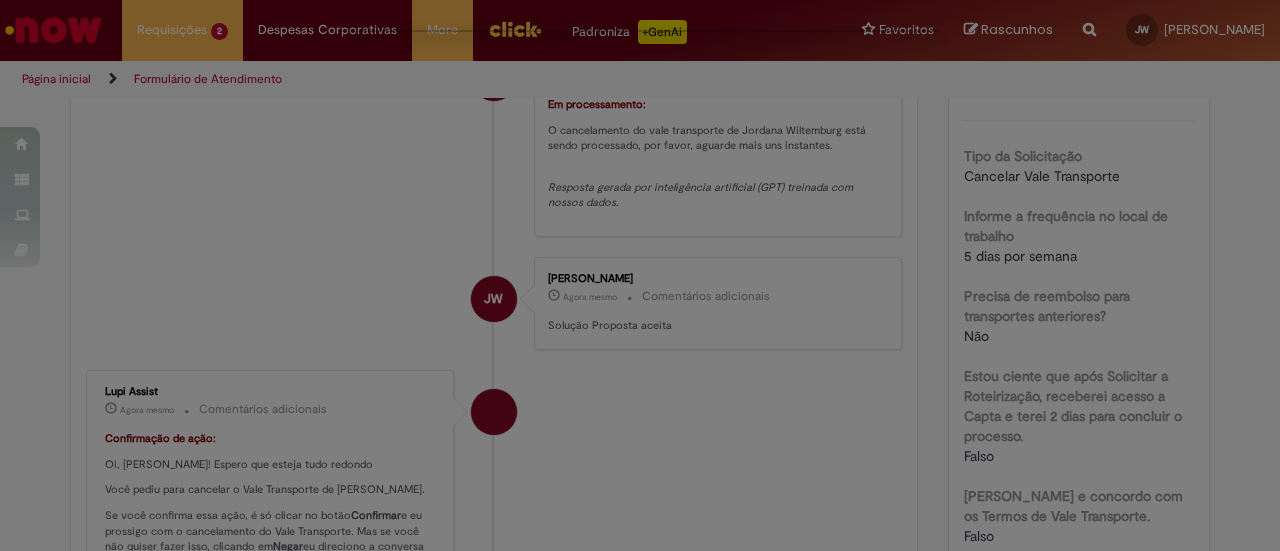 scroll, scrollTop: 228, scrollLeft: 0, axis: vertical 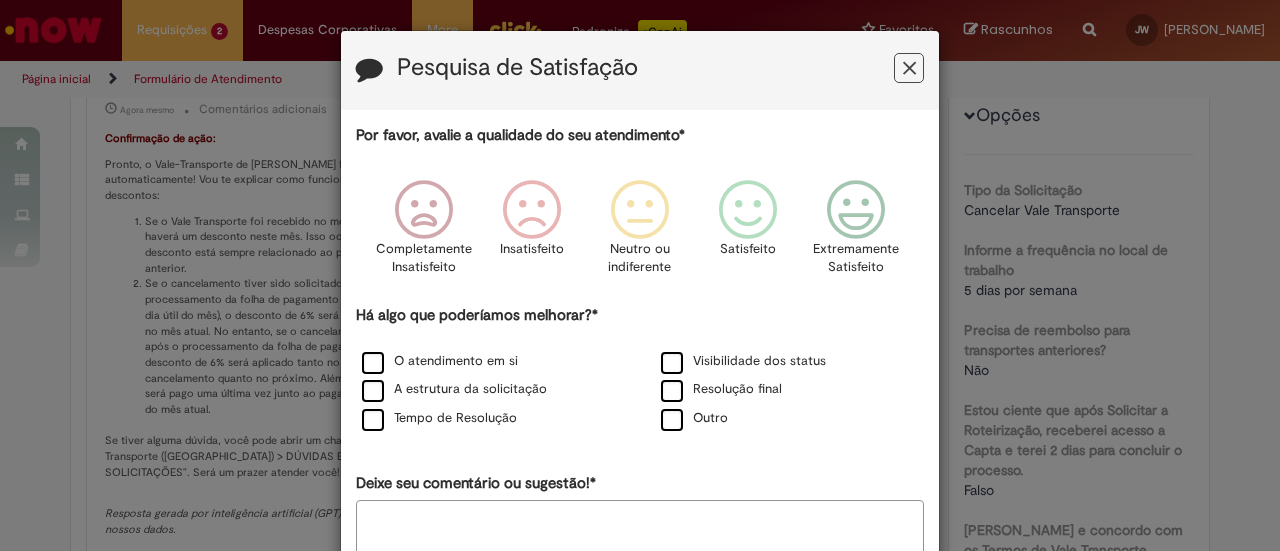click at bounding box center (909, 68) 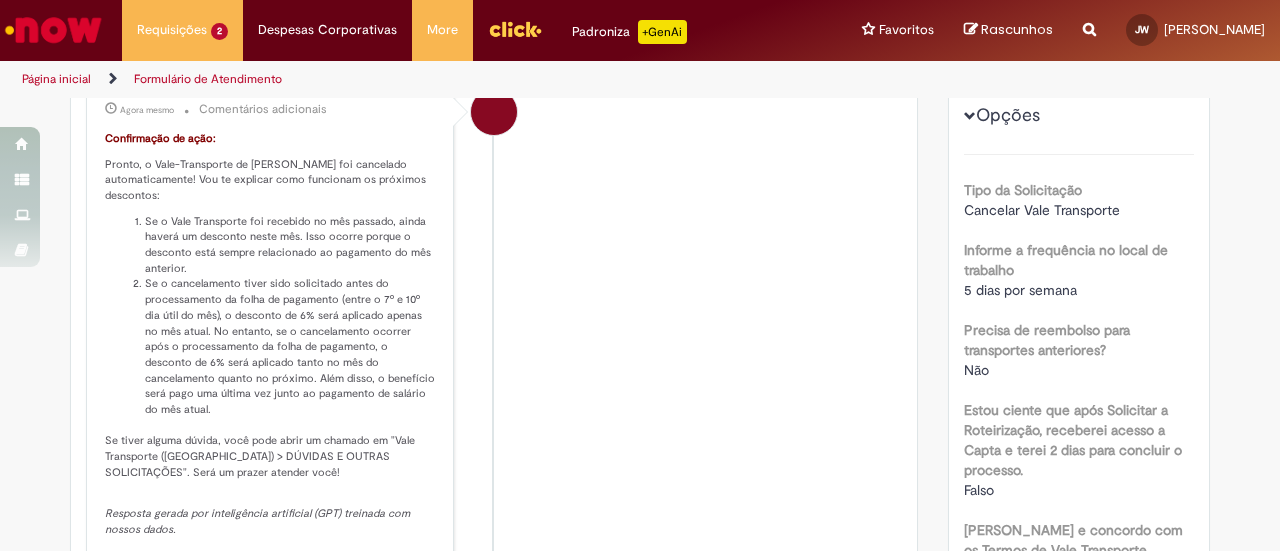 scroll, scrollTop: 0, scrollLeft: 0, axis: both 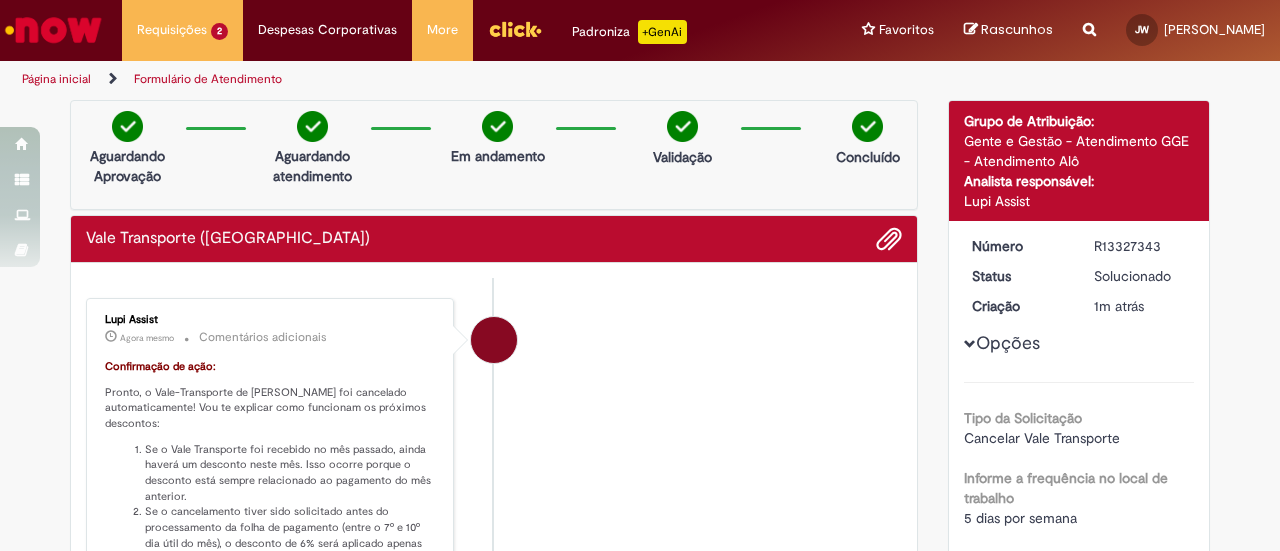click on "Página inicial" at bounding box center [56, 79] 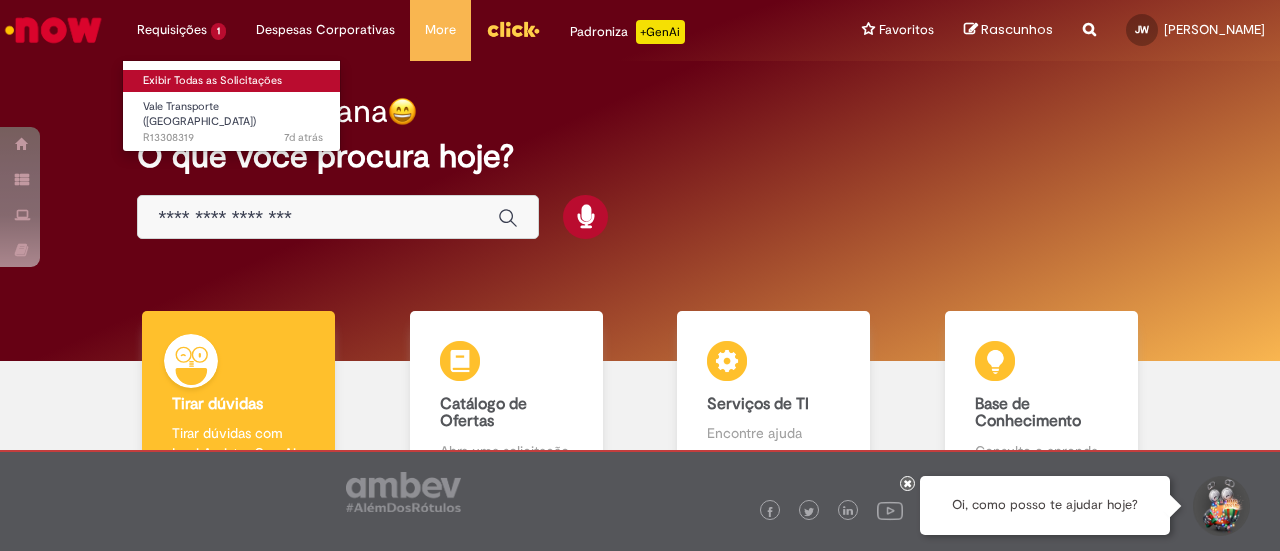 click on "Exibir Todas as Solicitações" at bounding box center [233, 81] 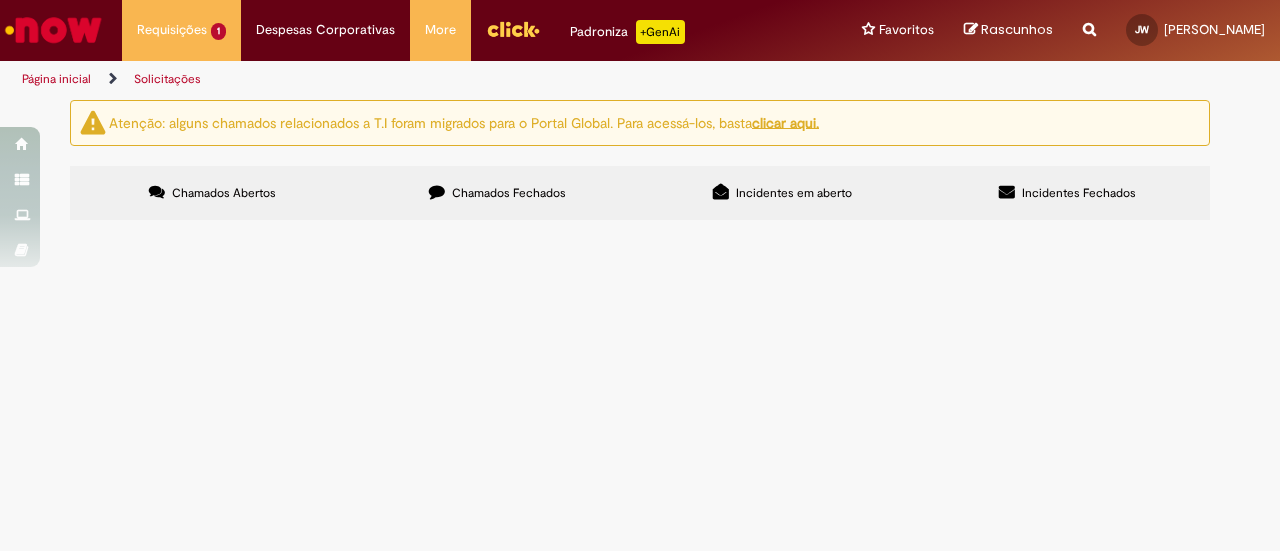 click on "Chamados Fechados" at bounding box center [509, 193] 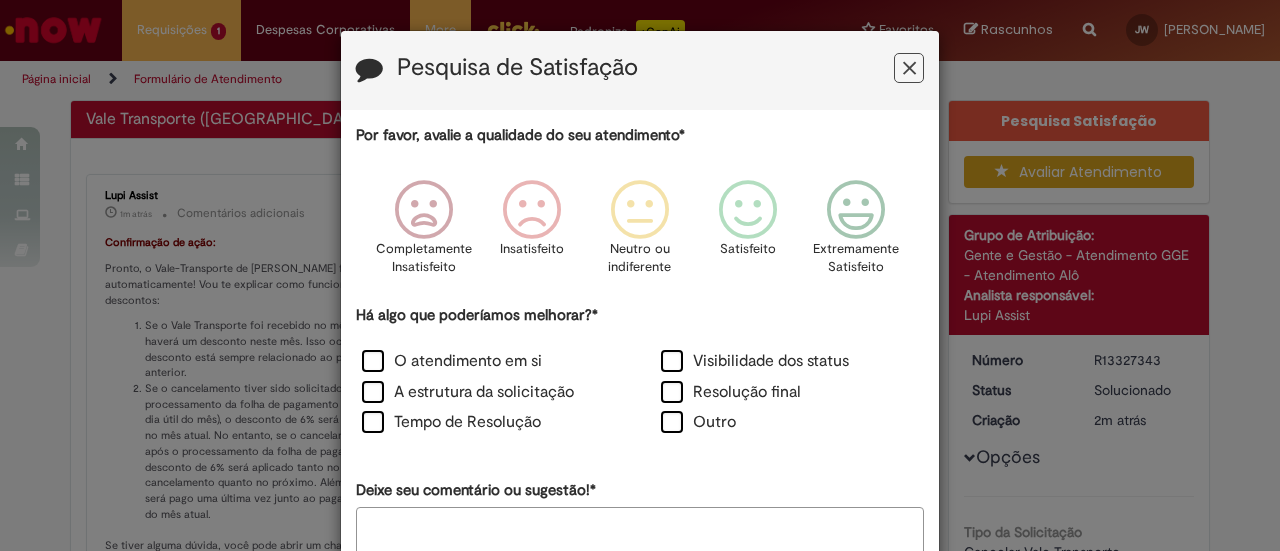 click at bounding box center [909, 68] 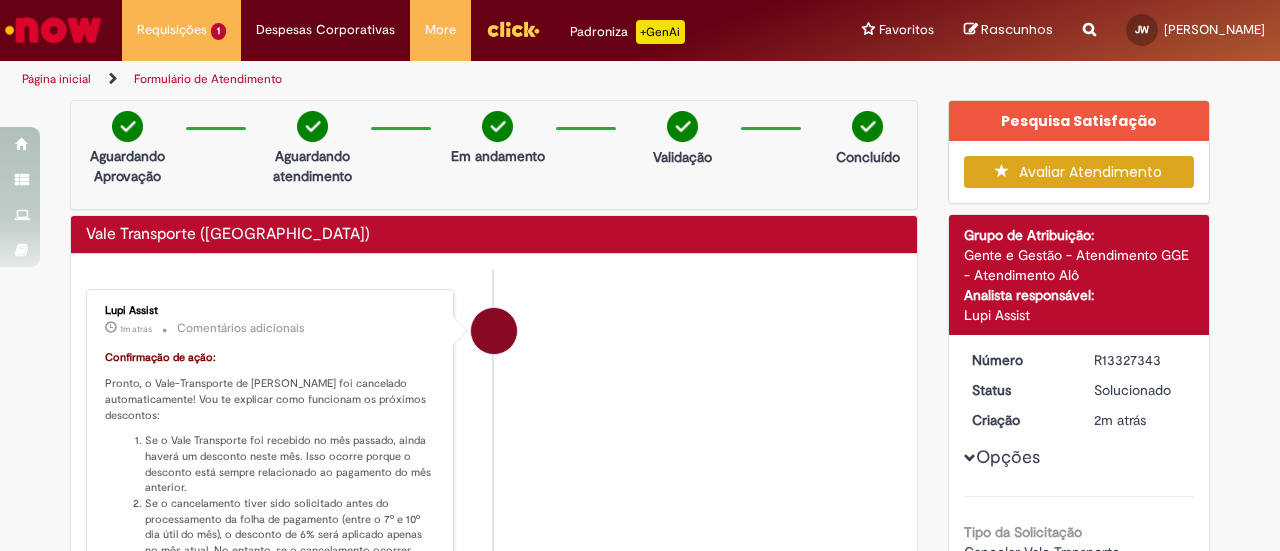 click on "Página inicial" at bounding box center (56, 79) 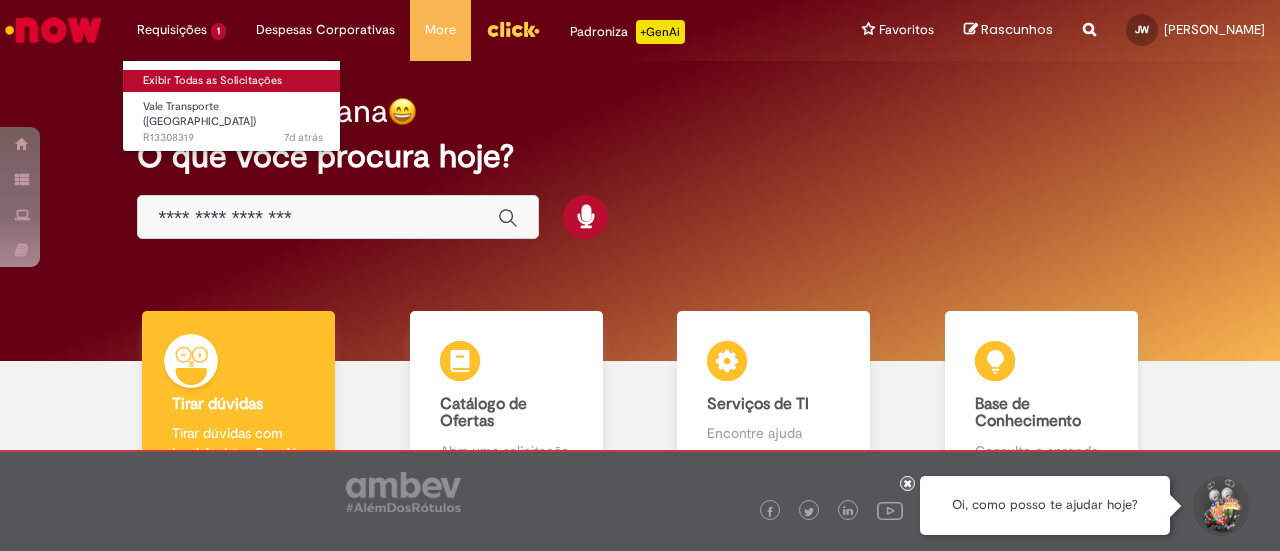 click on "Exibir Todas as Solicitações" at bounding box center (233, 81) 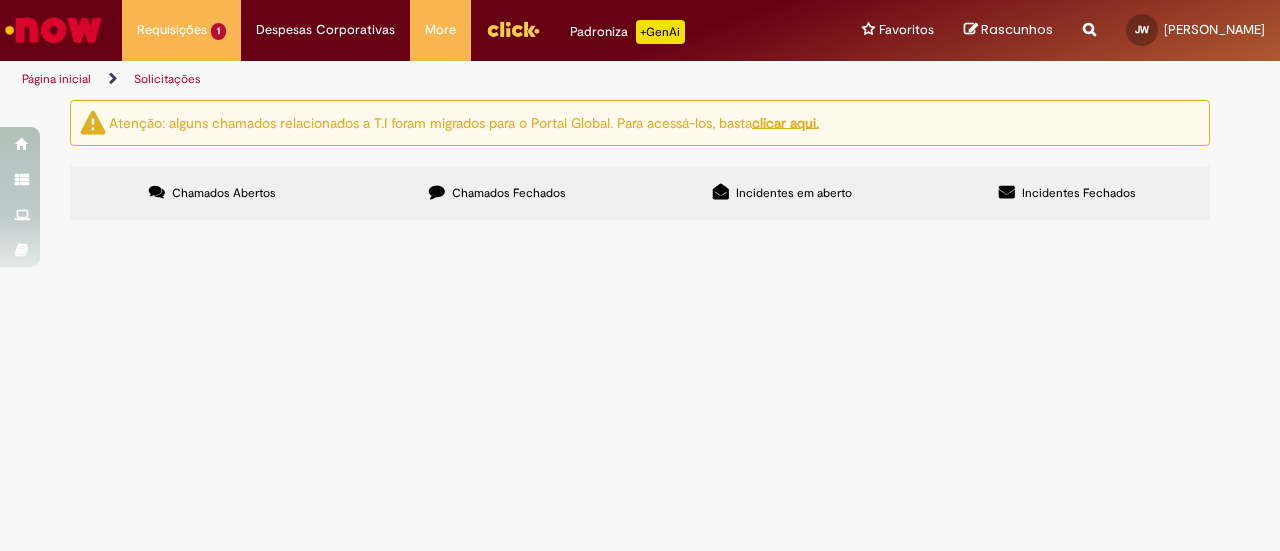 click on "Chamados Fechados" at bounding box center (497, 193) 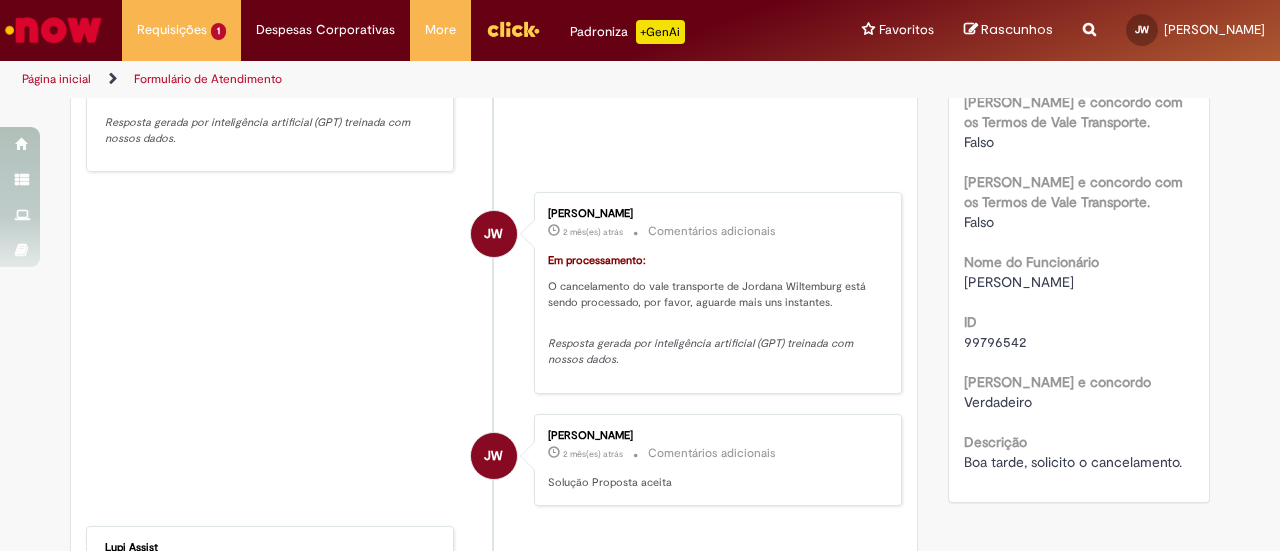 scroll, scrollTop: 0, scrollLeft: 0, axis: both 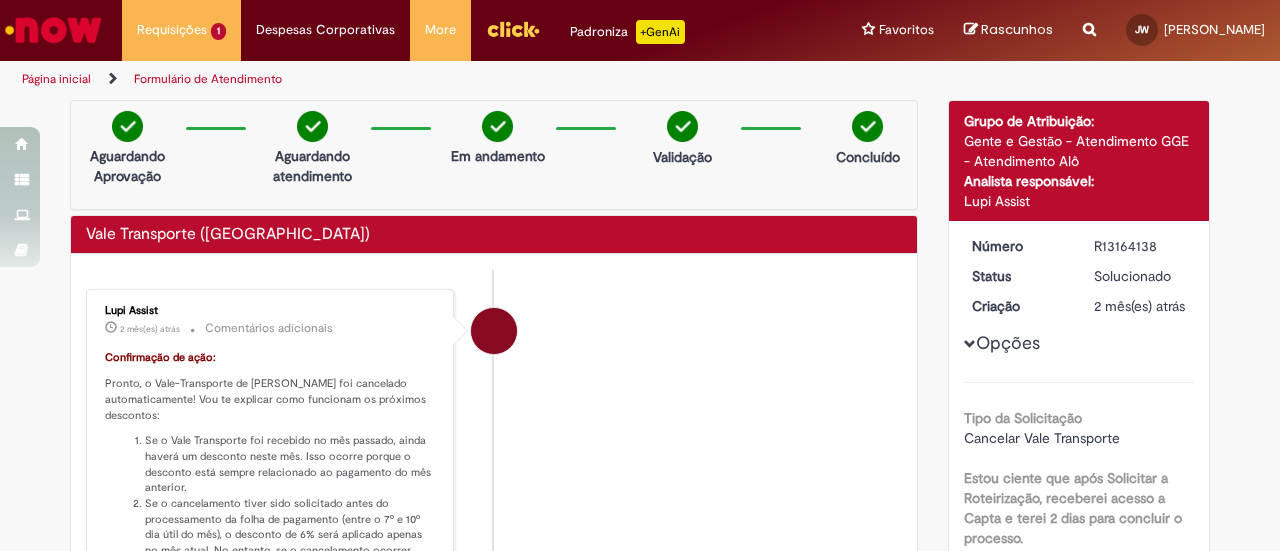 drag, startPoint x: 1088, startPoint y: 243, endPoint x: 1156, endPoint y: 243, distance: 68 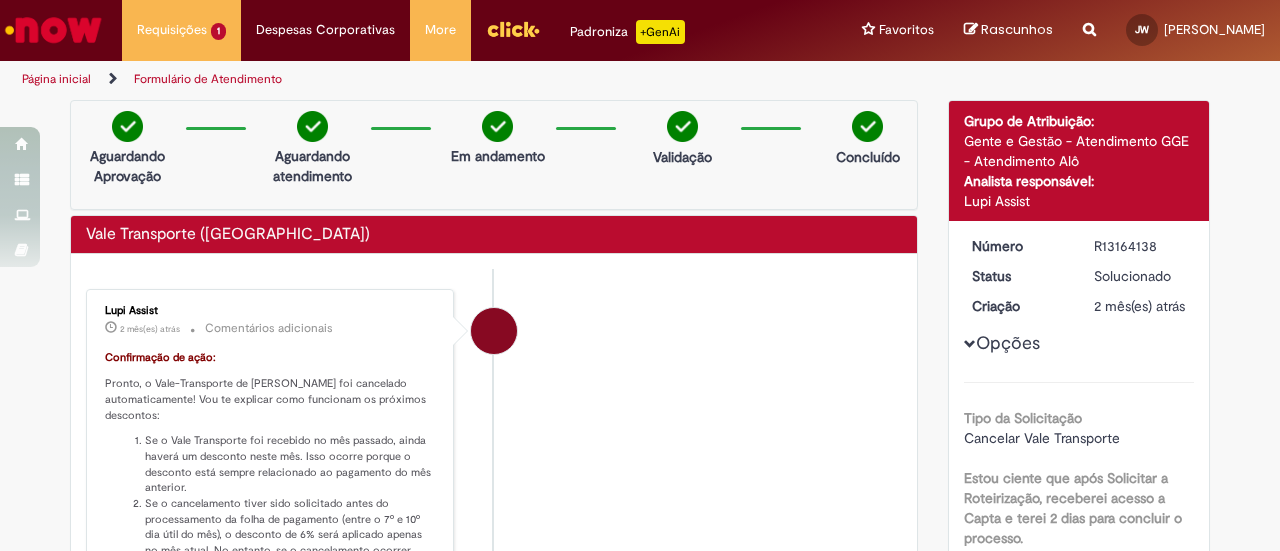 click on "Página inicial" at bounding box center [56, 79] 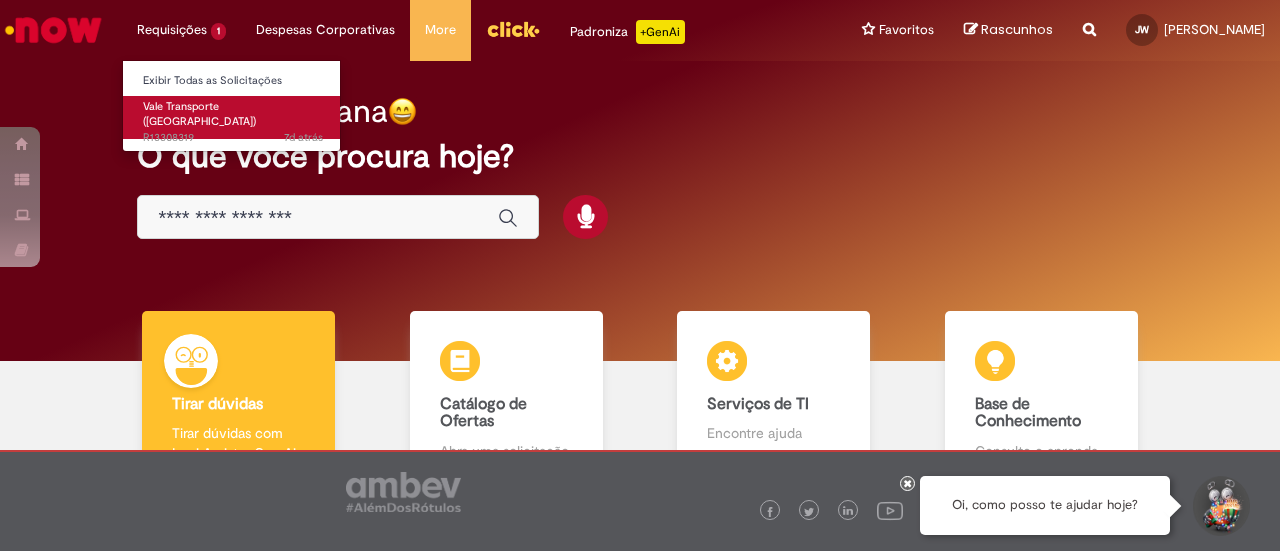 click on "Vale Transporte ([GEOGRAPHIC_DATA])" at bounding box center (199, 114) 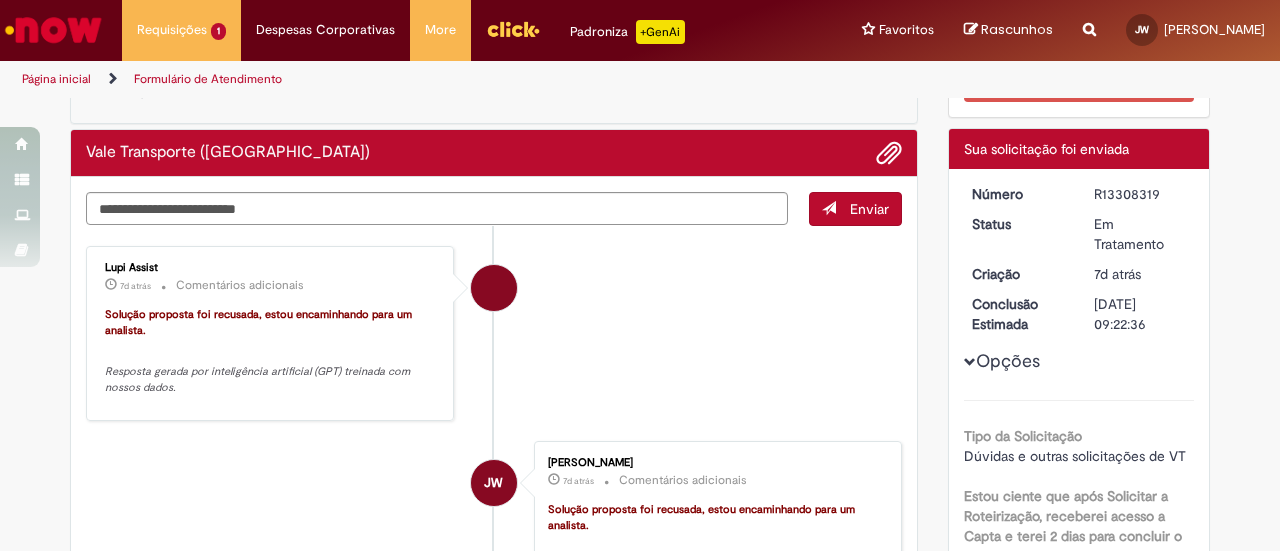 scroll, scrollTop: 0, scrollLeft: 0, axis: both 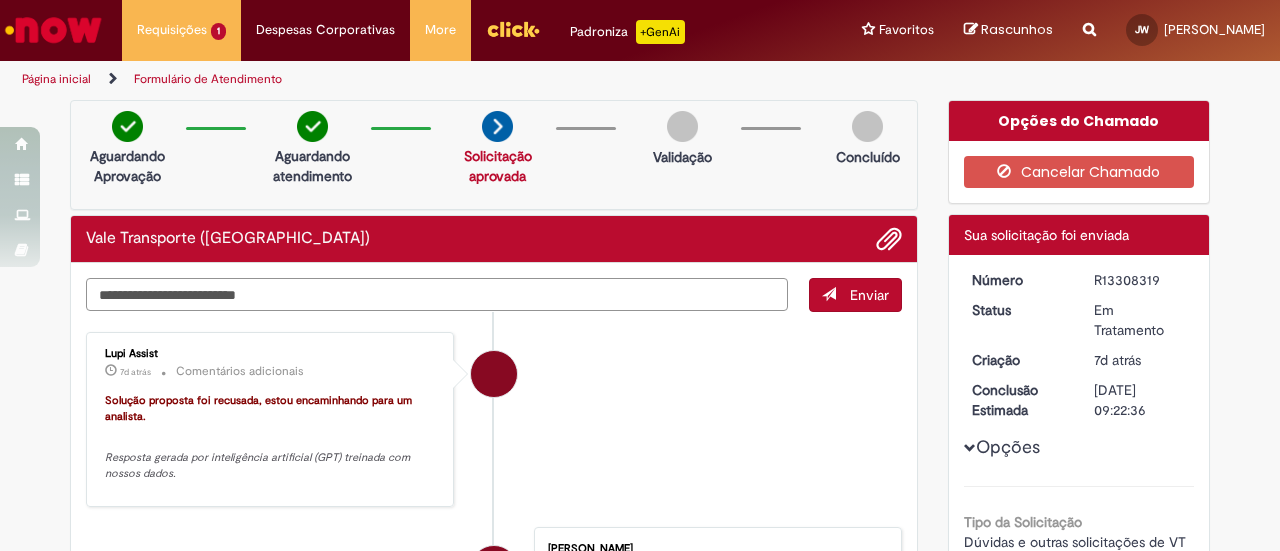 click at bounding box center [437, 294] 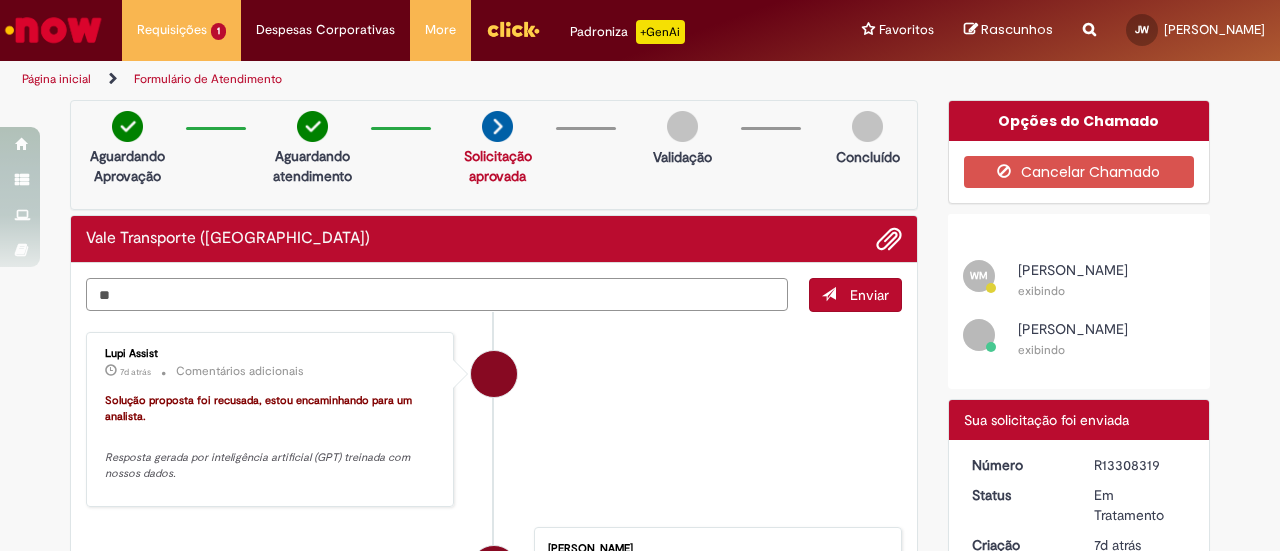 type on "*" 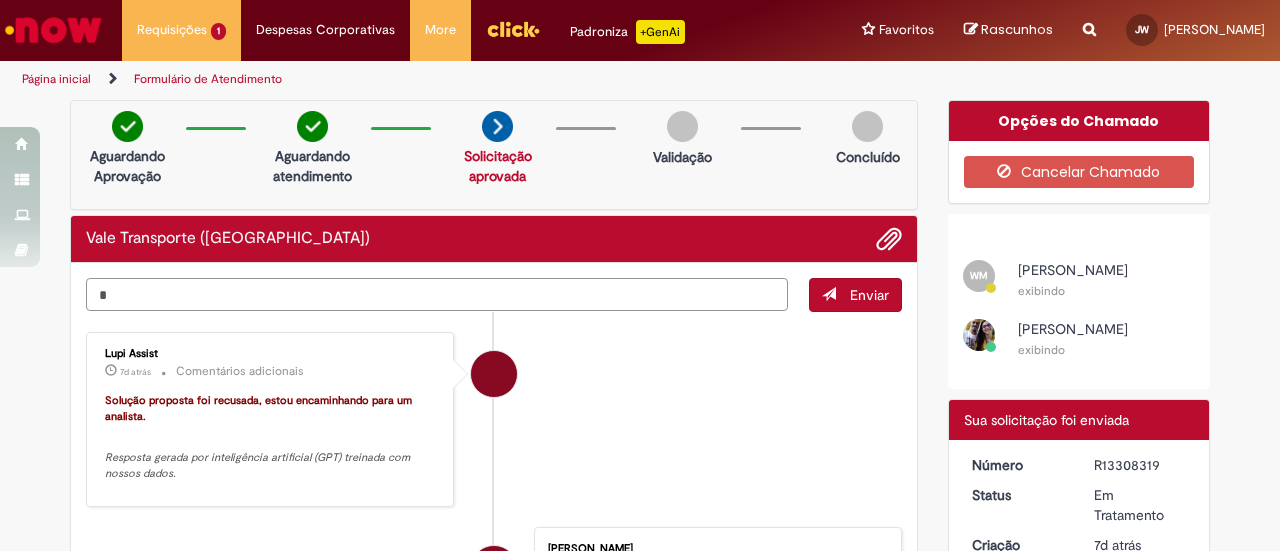 type 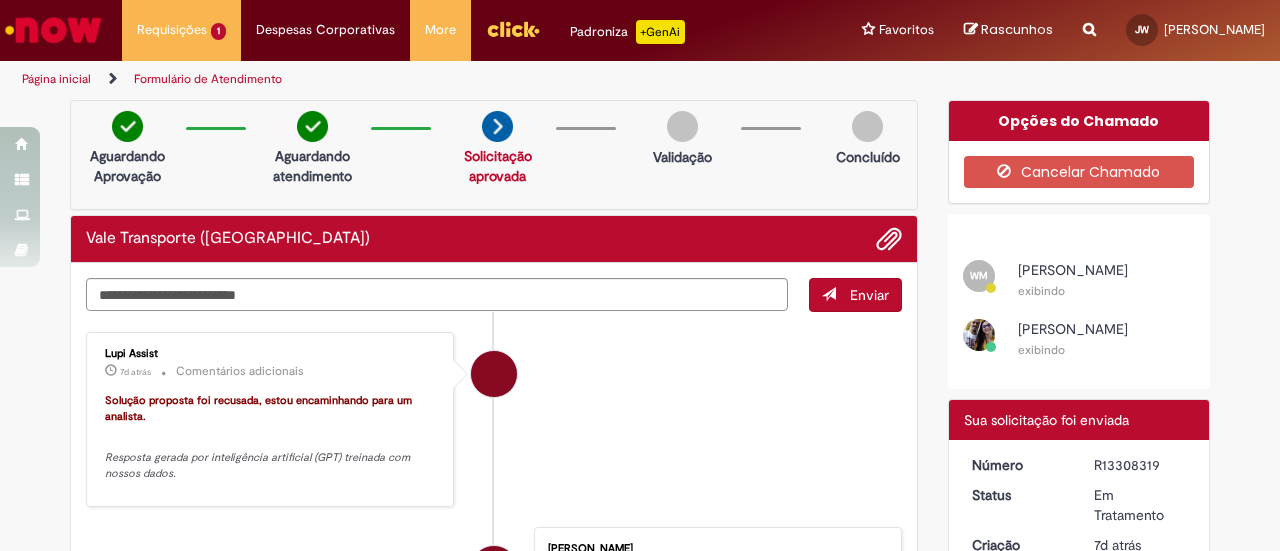 click on "Página inicial" at bounding box center [56, 79] 